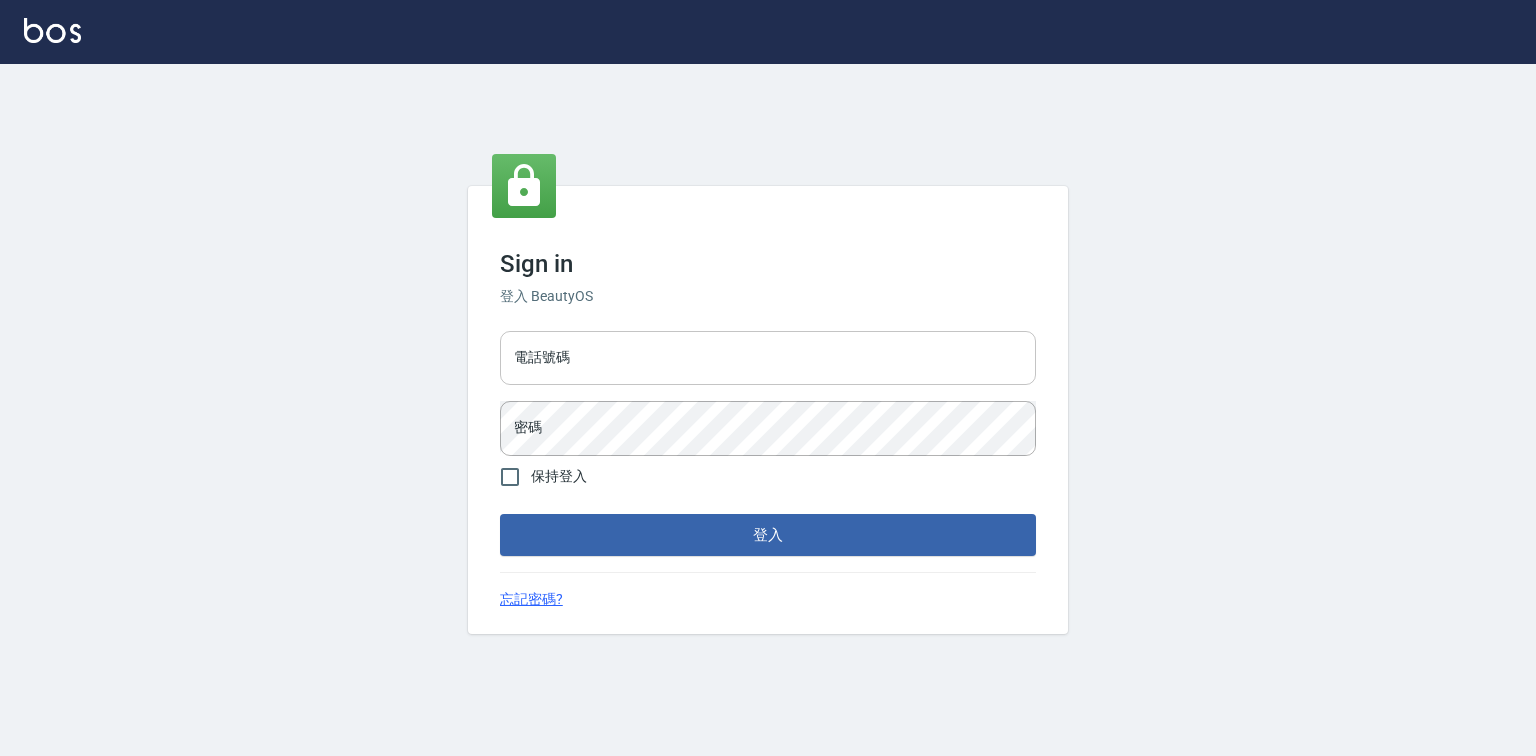 scroll, scrollTop: 0, scrollLeft: 0, axis: both 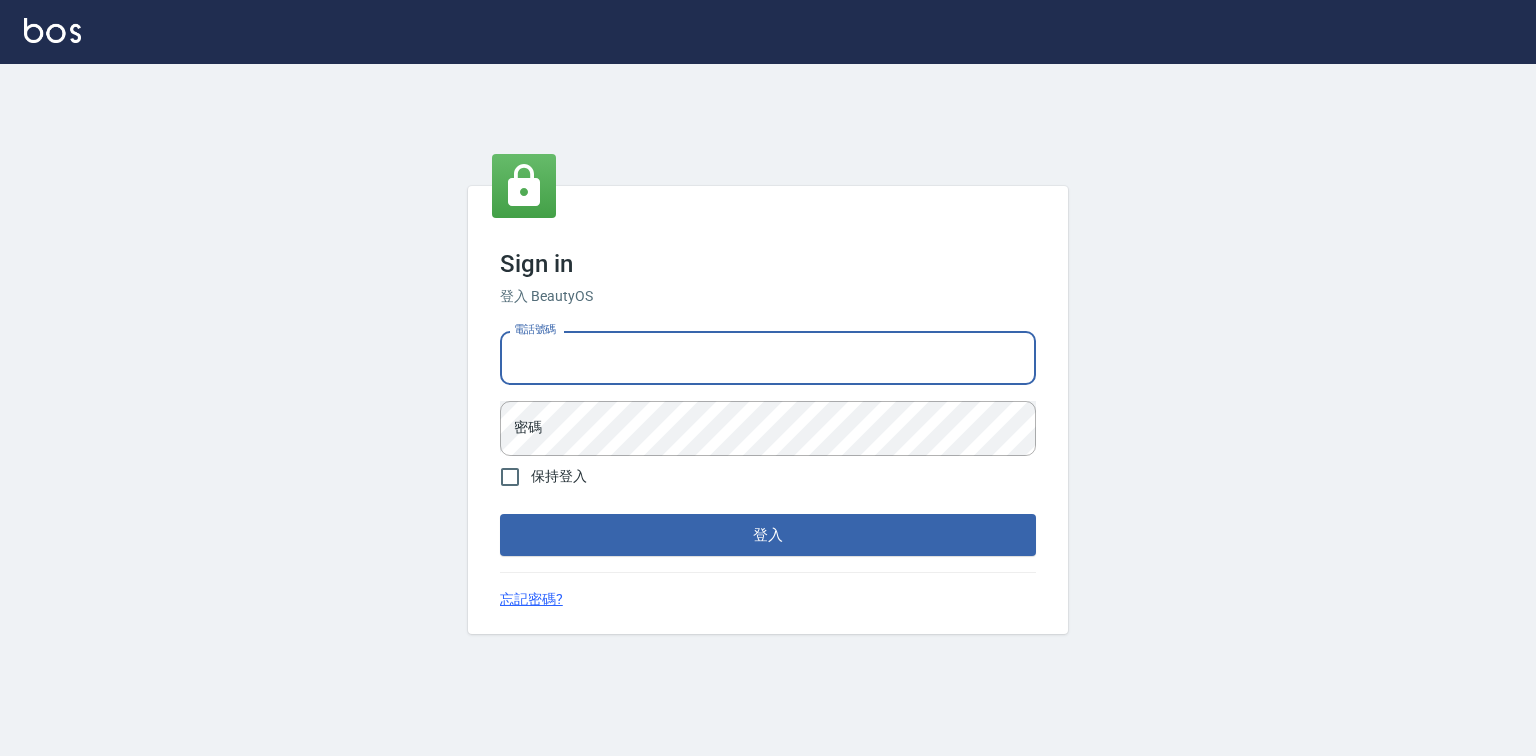 type on "0921855390" 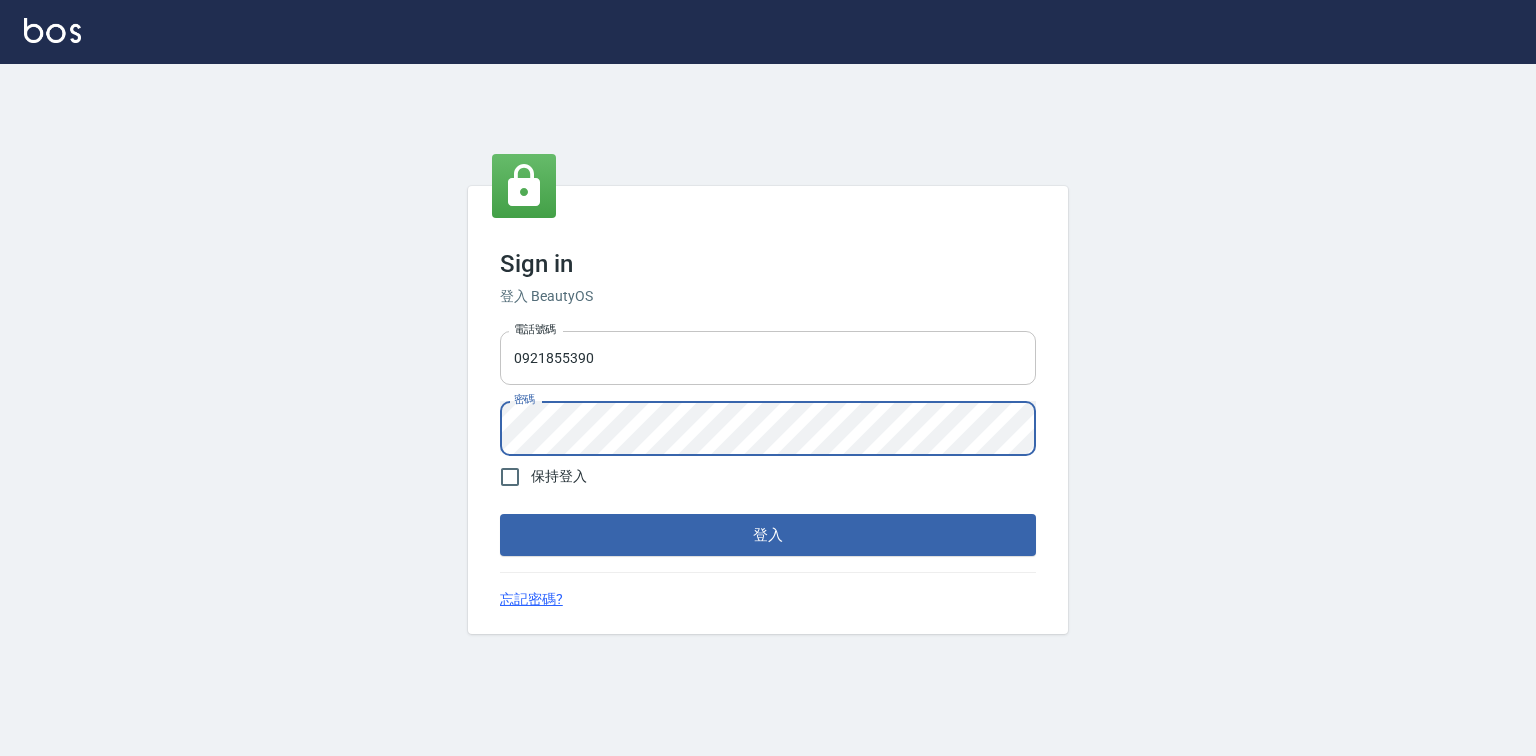 click on "登入" at bounding box center [768, 535] 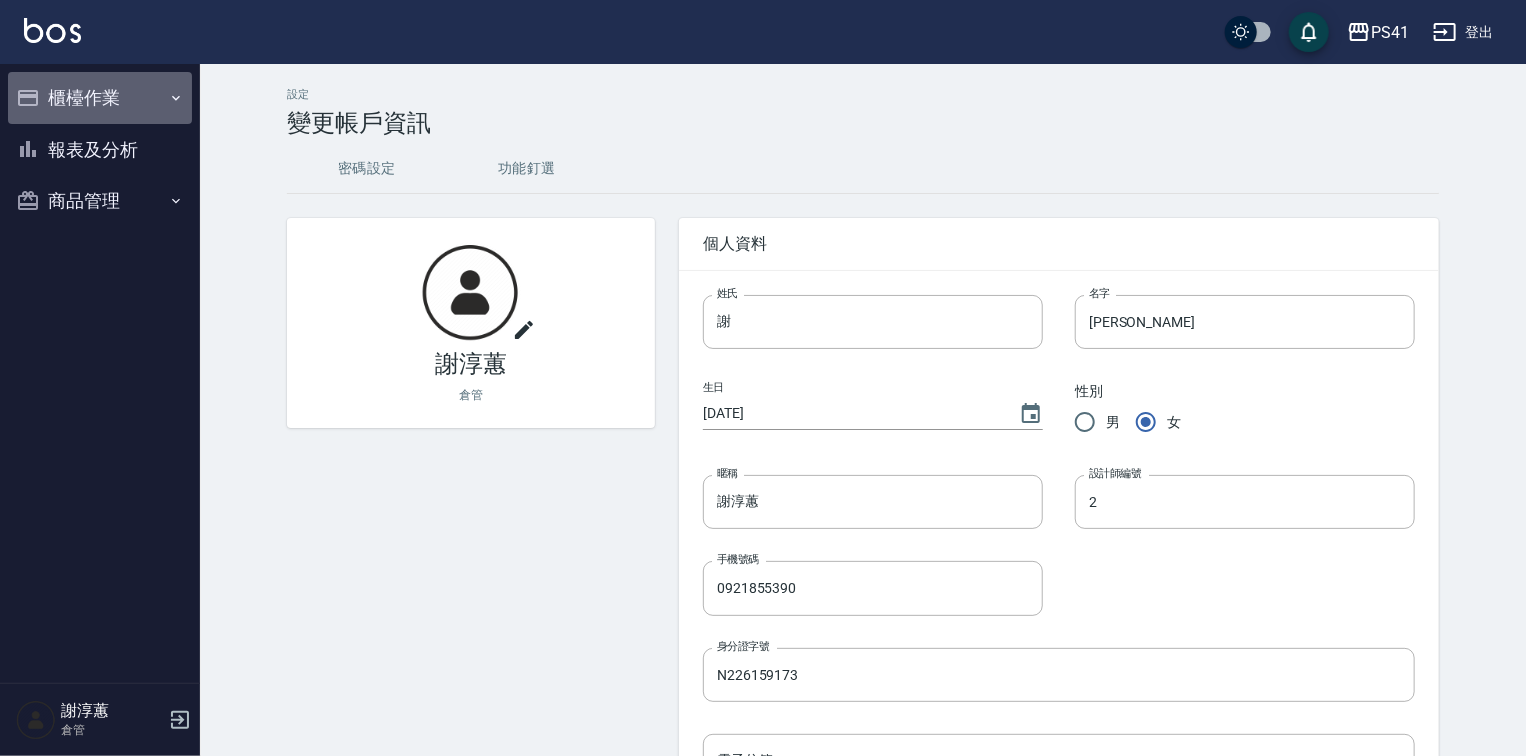 click on "櫃檯作業" at bounding box center (100, 98) 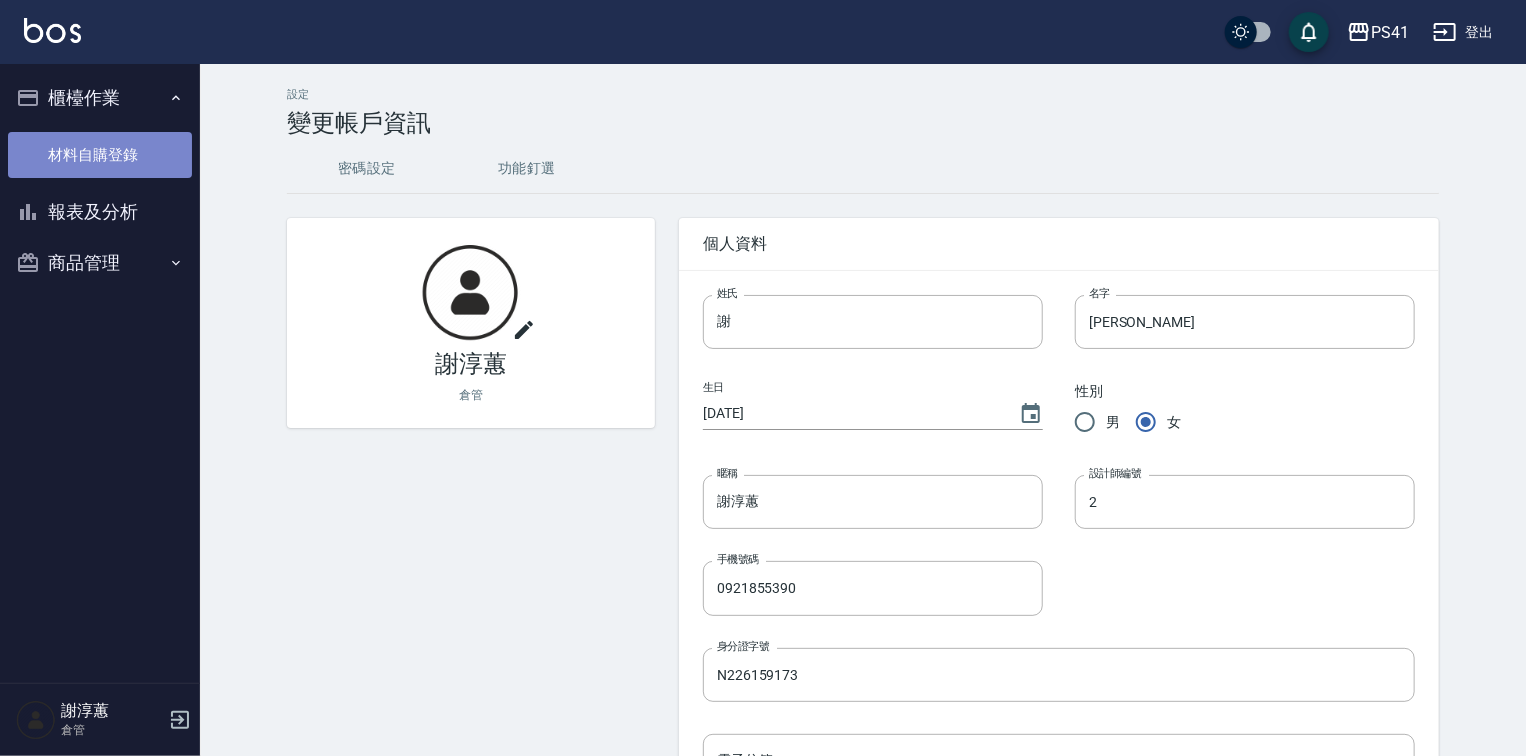 click on "材料自購登錄" at bounding box center (100, 155) 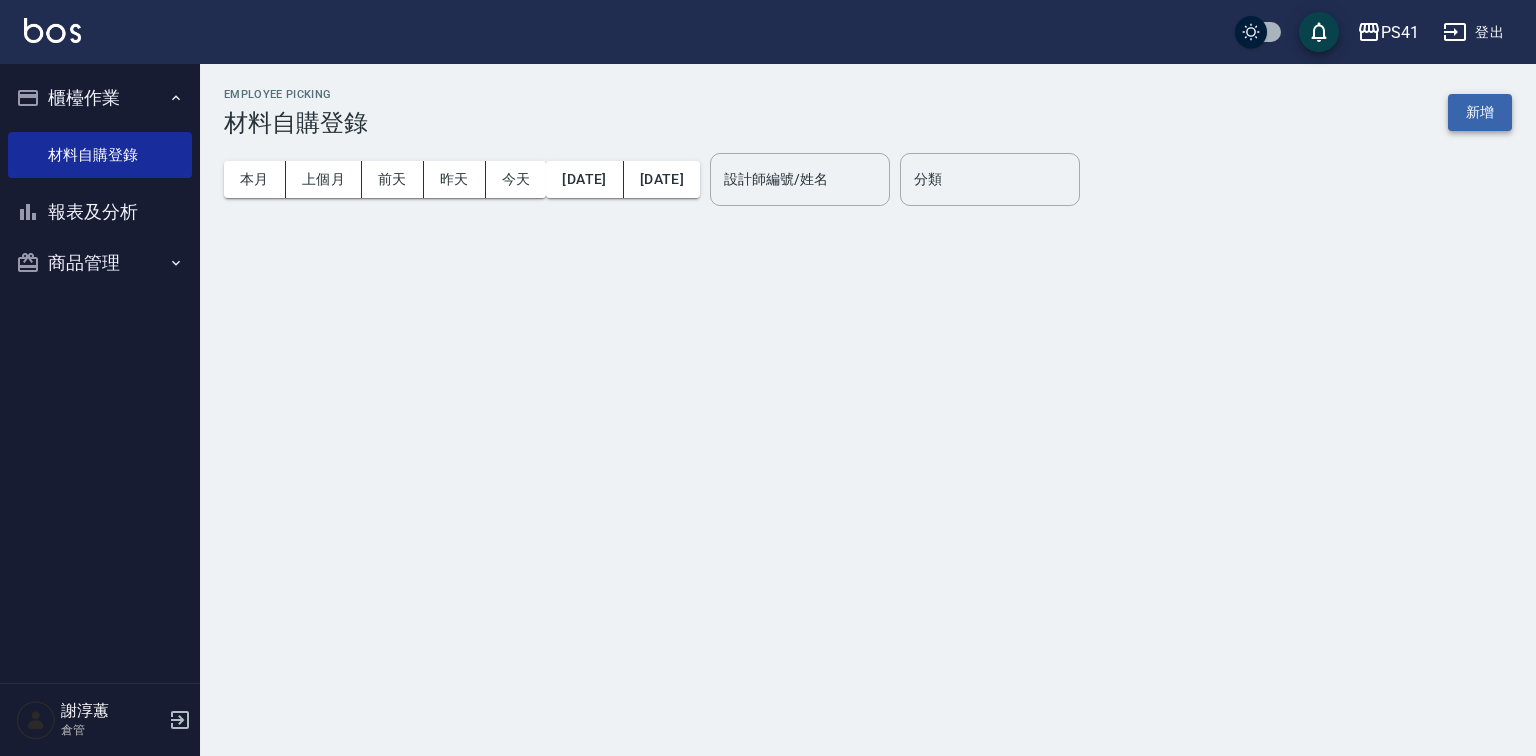 click on "新增" at bounding box center (1480, 112) 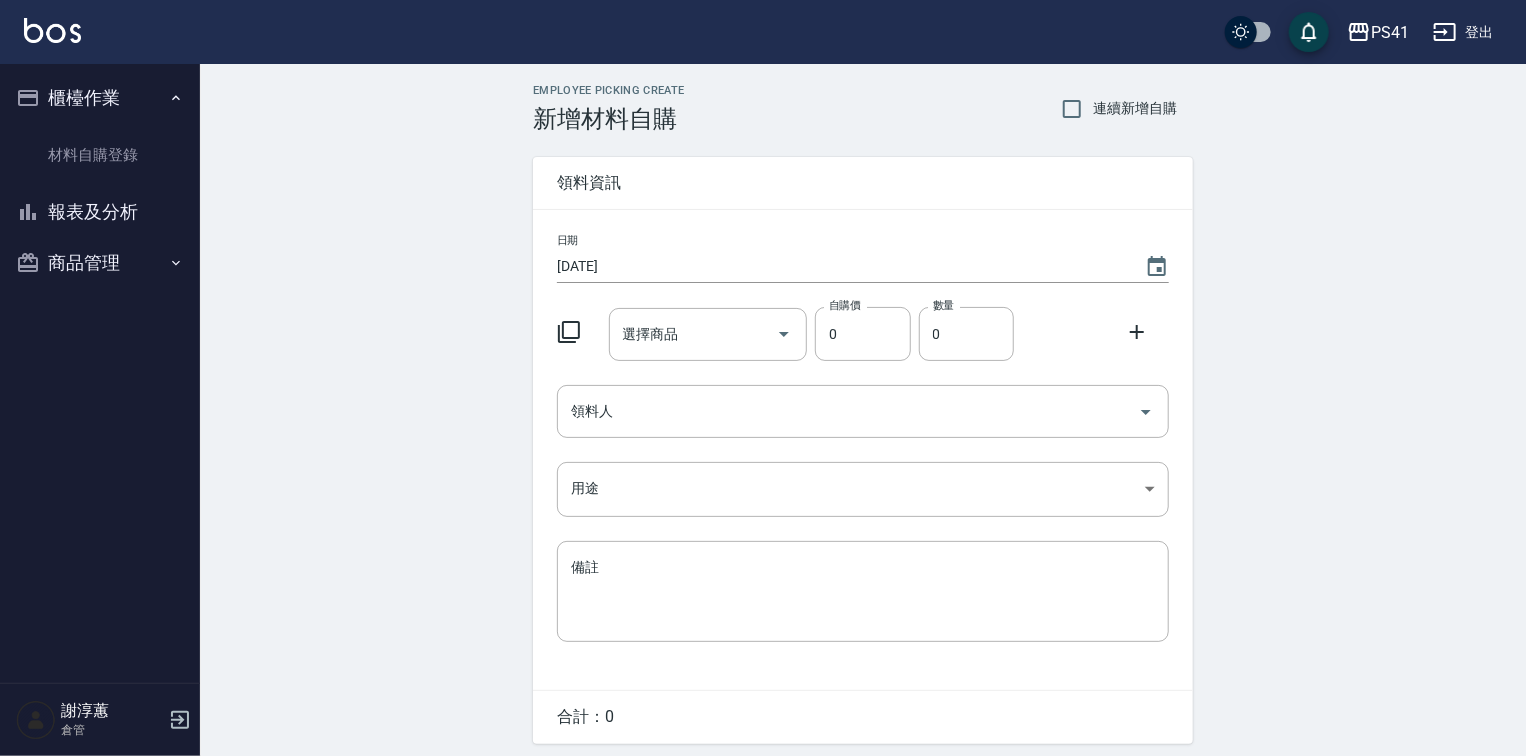 click at bounding box center [575, 330] 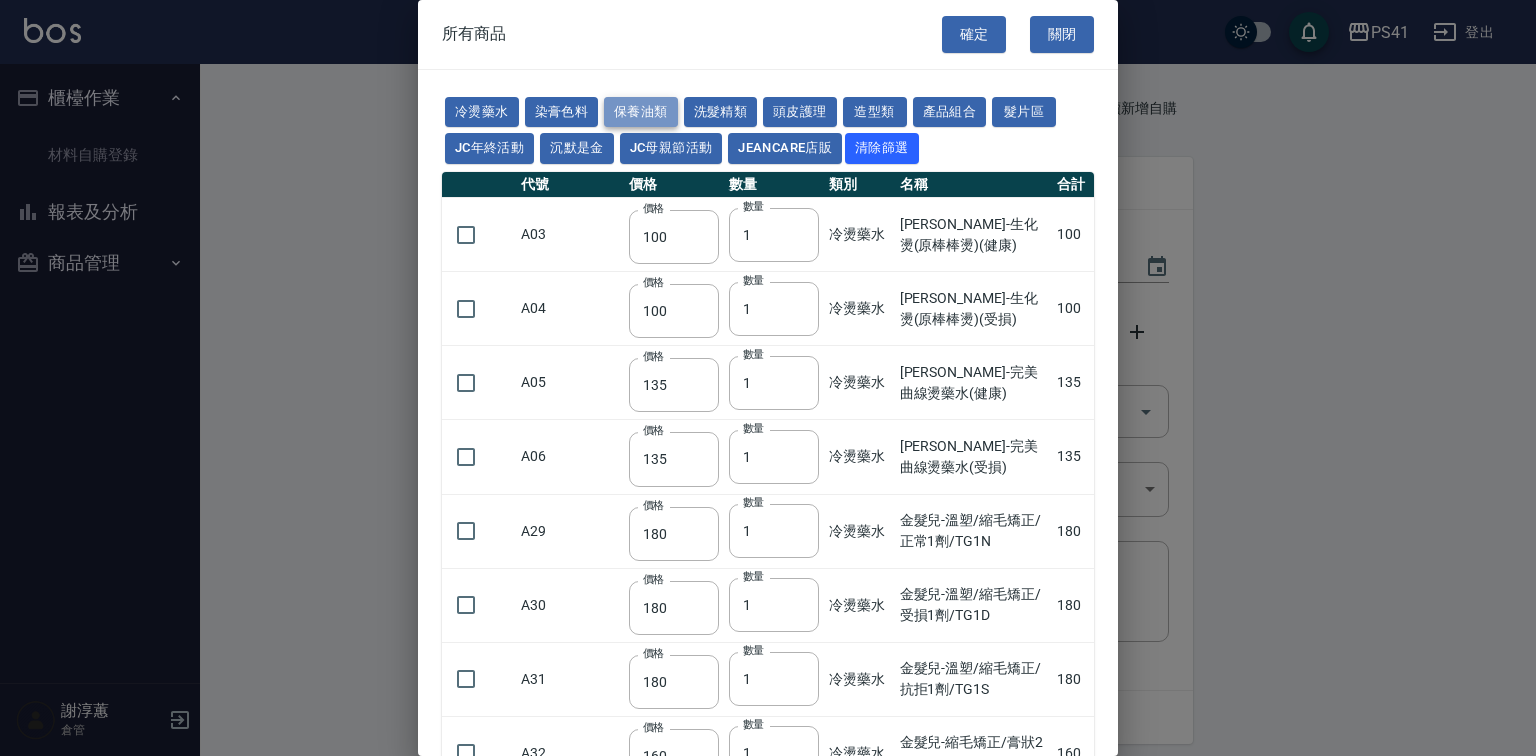 click on "保養油類" at bounding box center (641, 112) 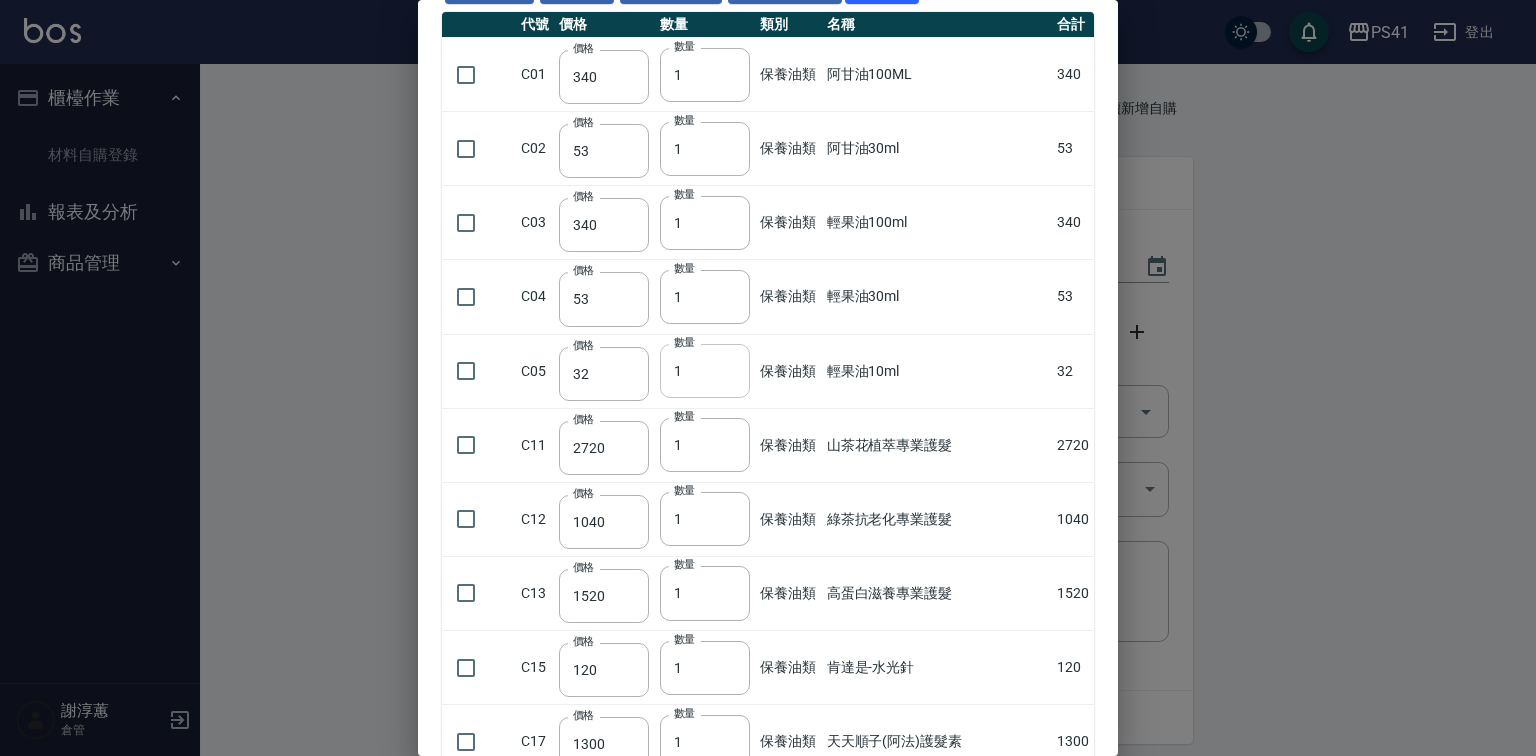scroll, scrollTop: 320, scrollLeft: 0, axis: vertical 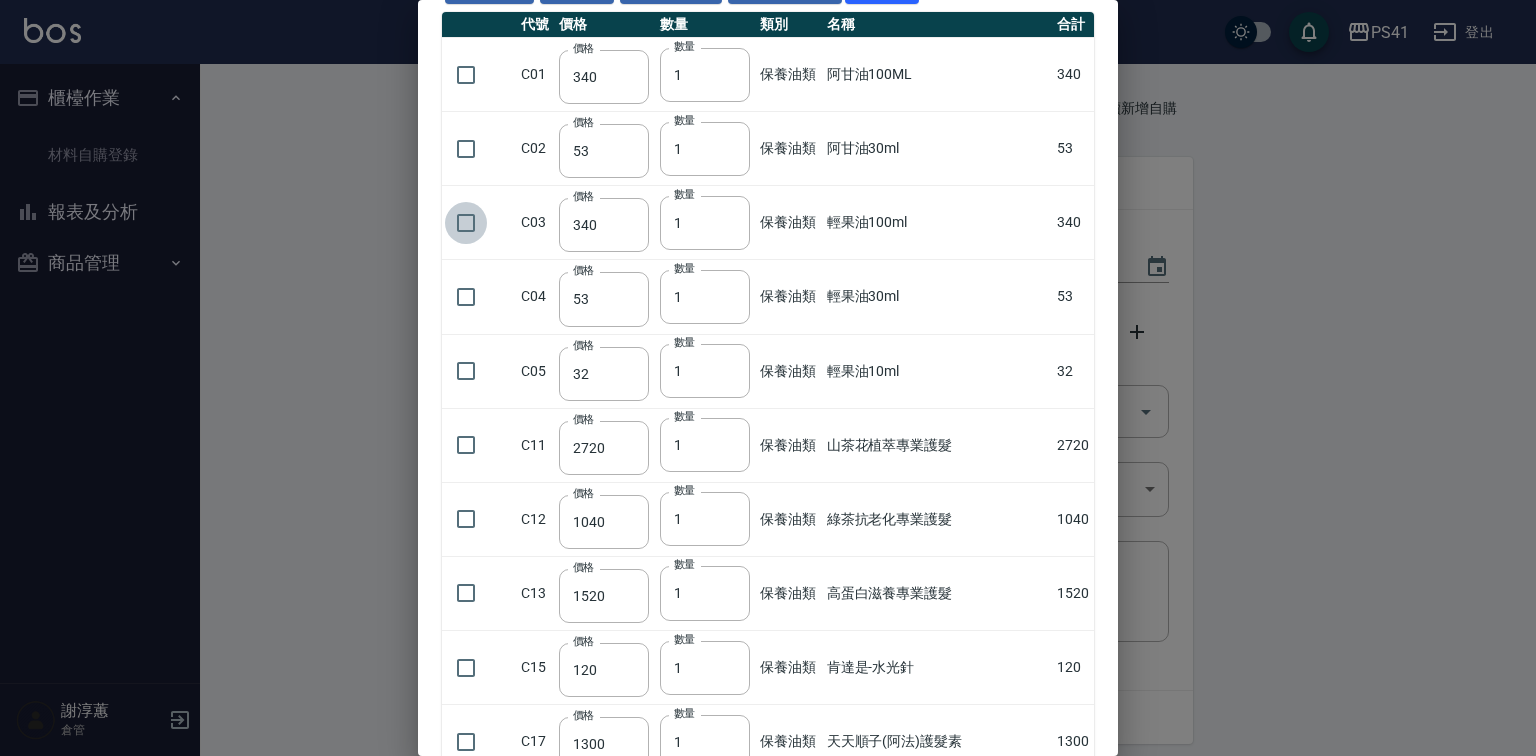 click at bounding box center [466, 223] 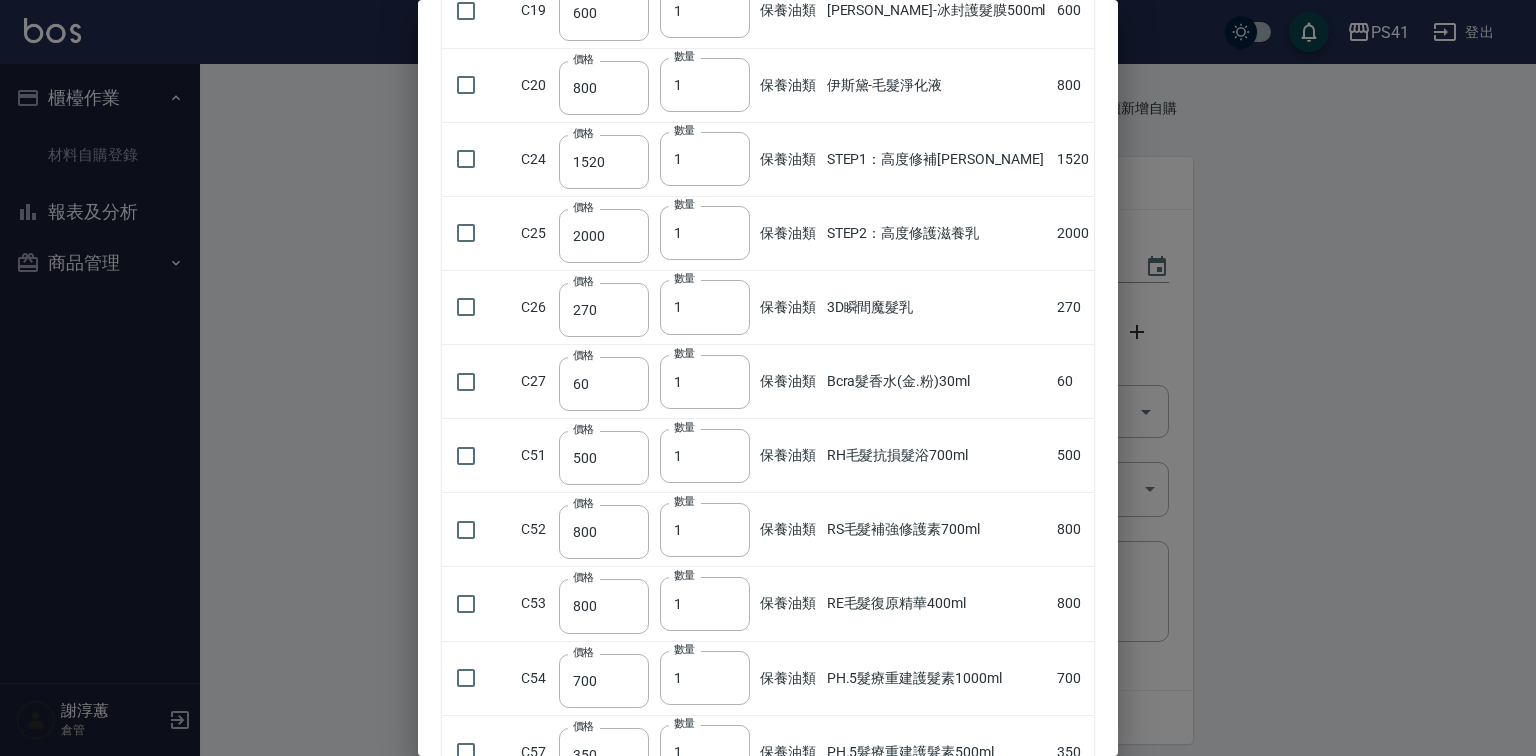 scroll, scrollTop: 1040, scrollLeft: 0, axis: vertical 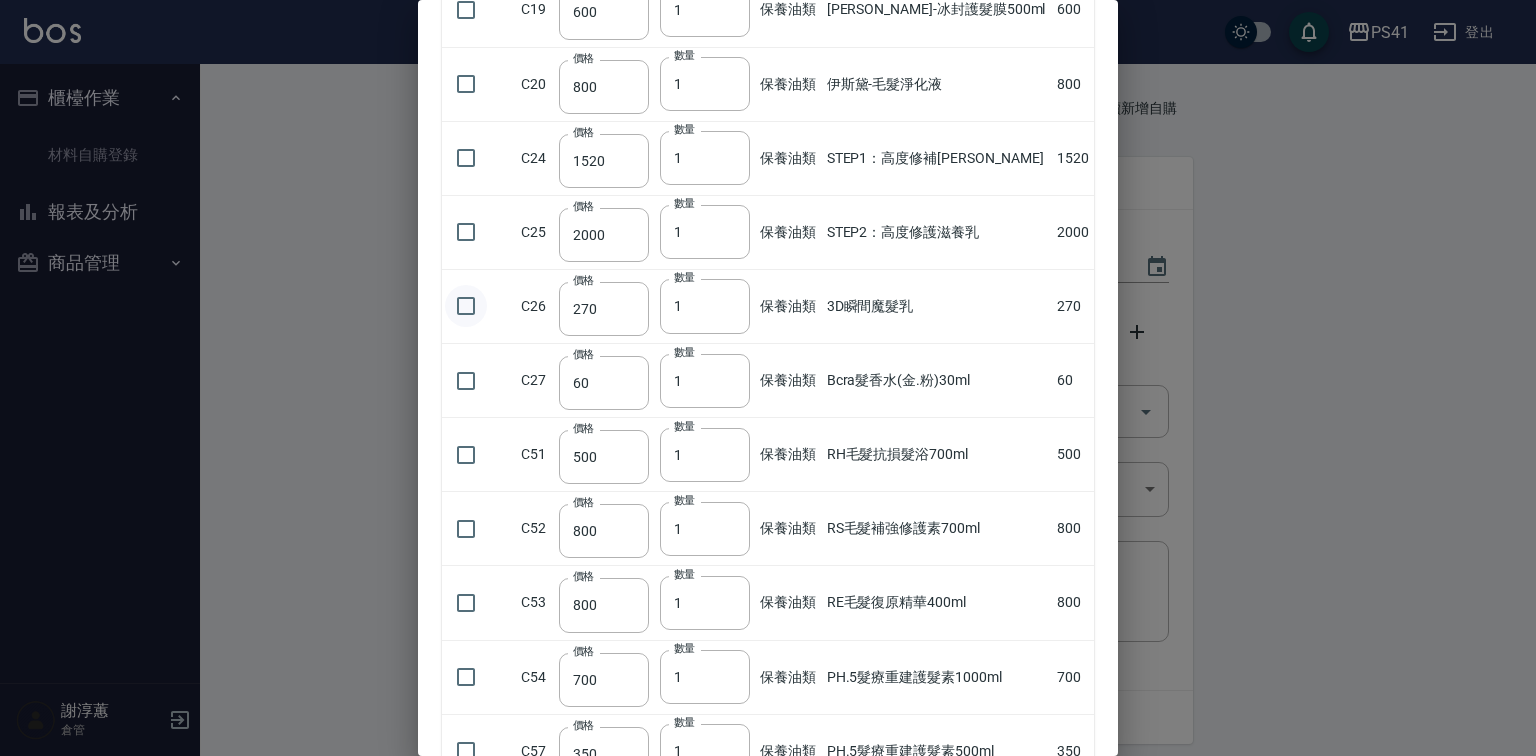 click at bounding box center (466, 306) 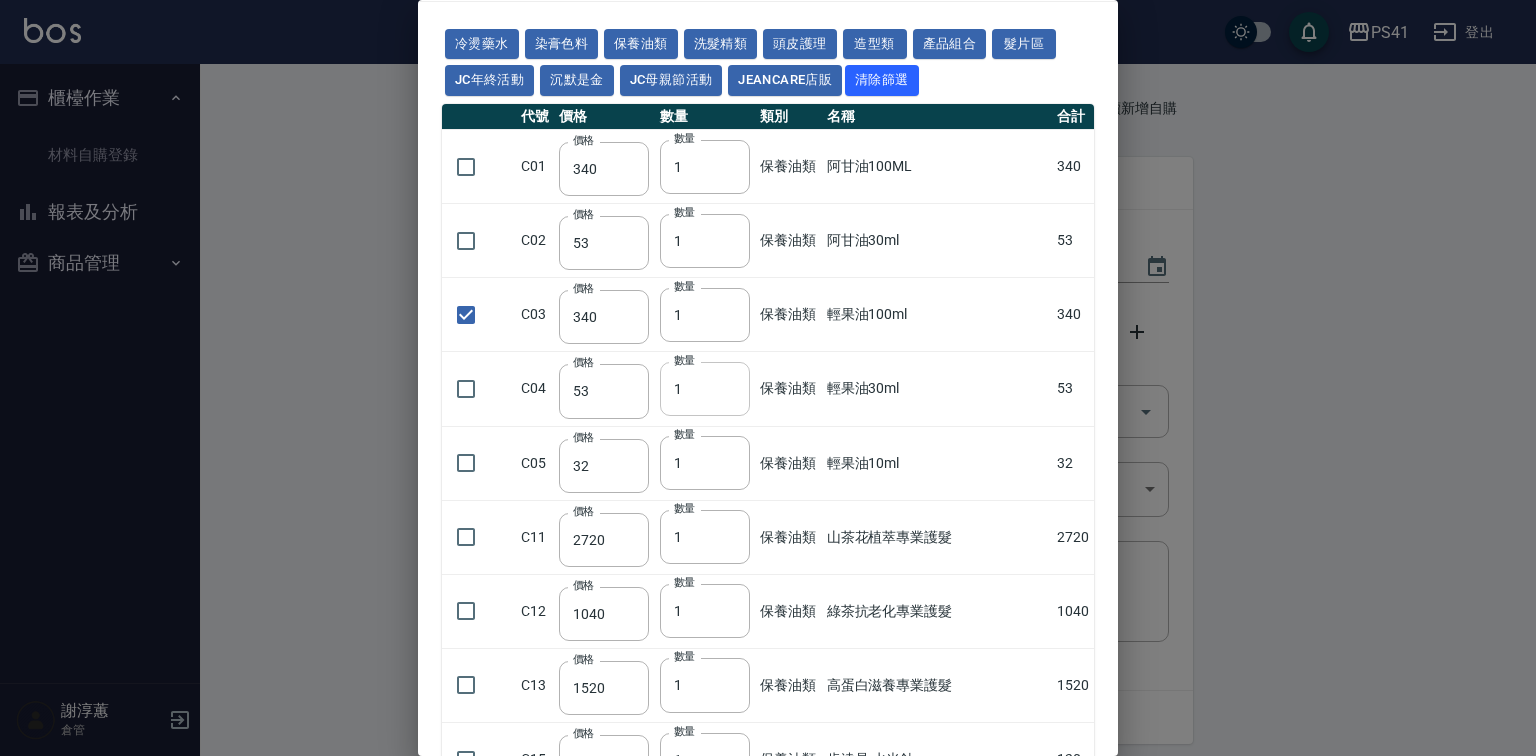 scroll, scrollTop: 0, scrollLeft: 0, axis: both 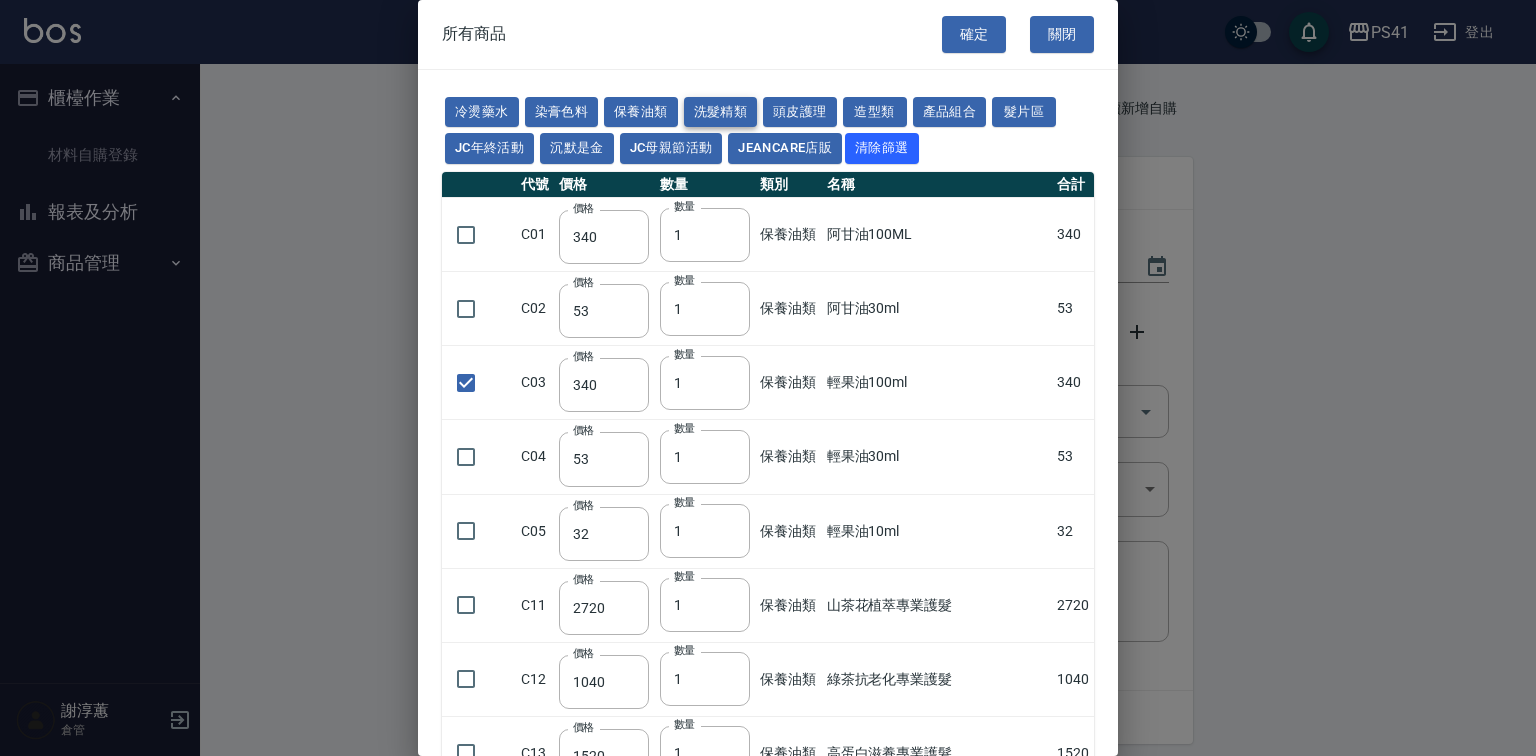 click on "洗髮精類" at bounding box center [721, 112] 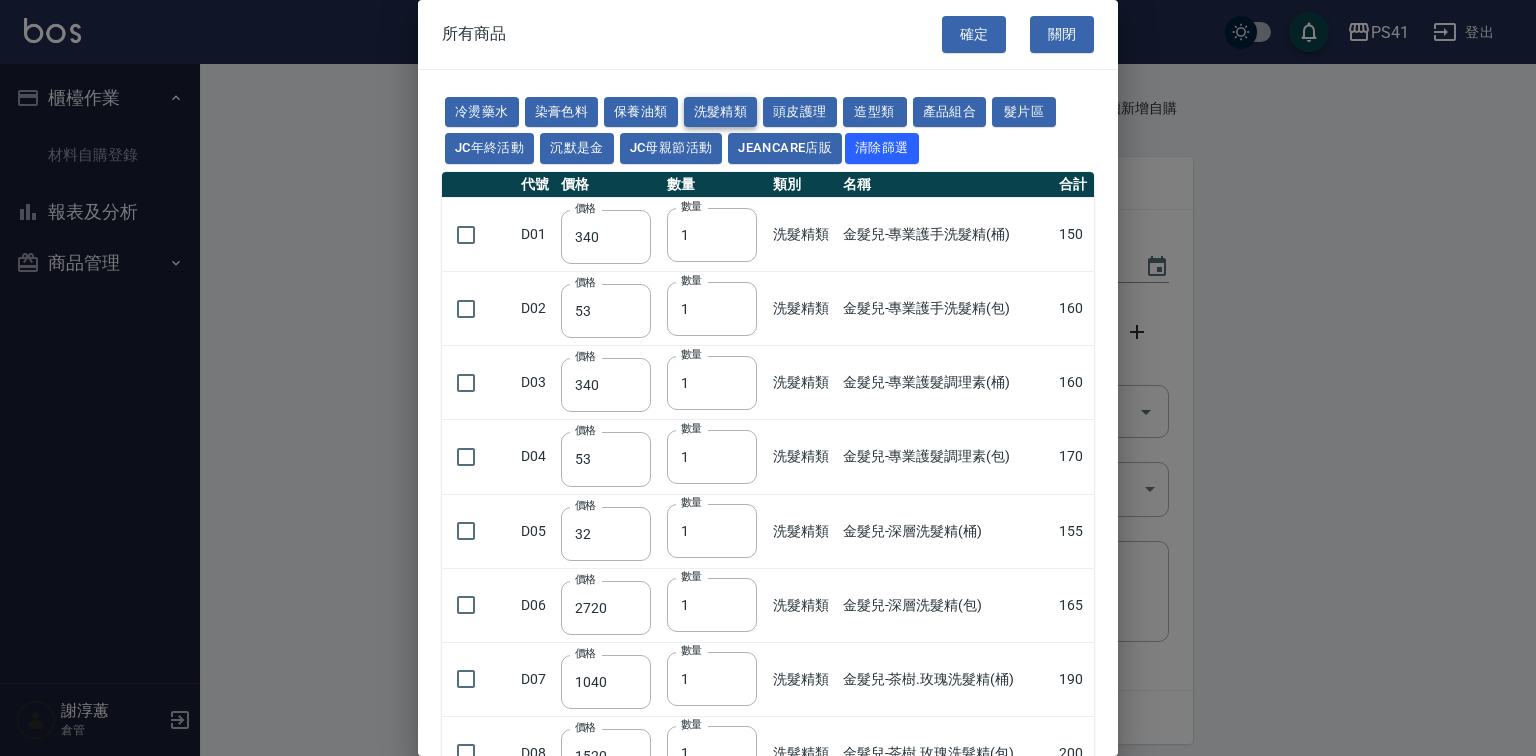type on "150" 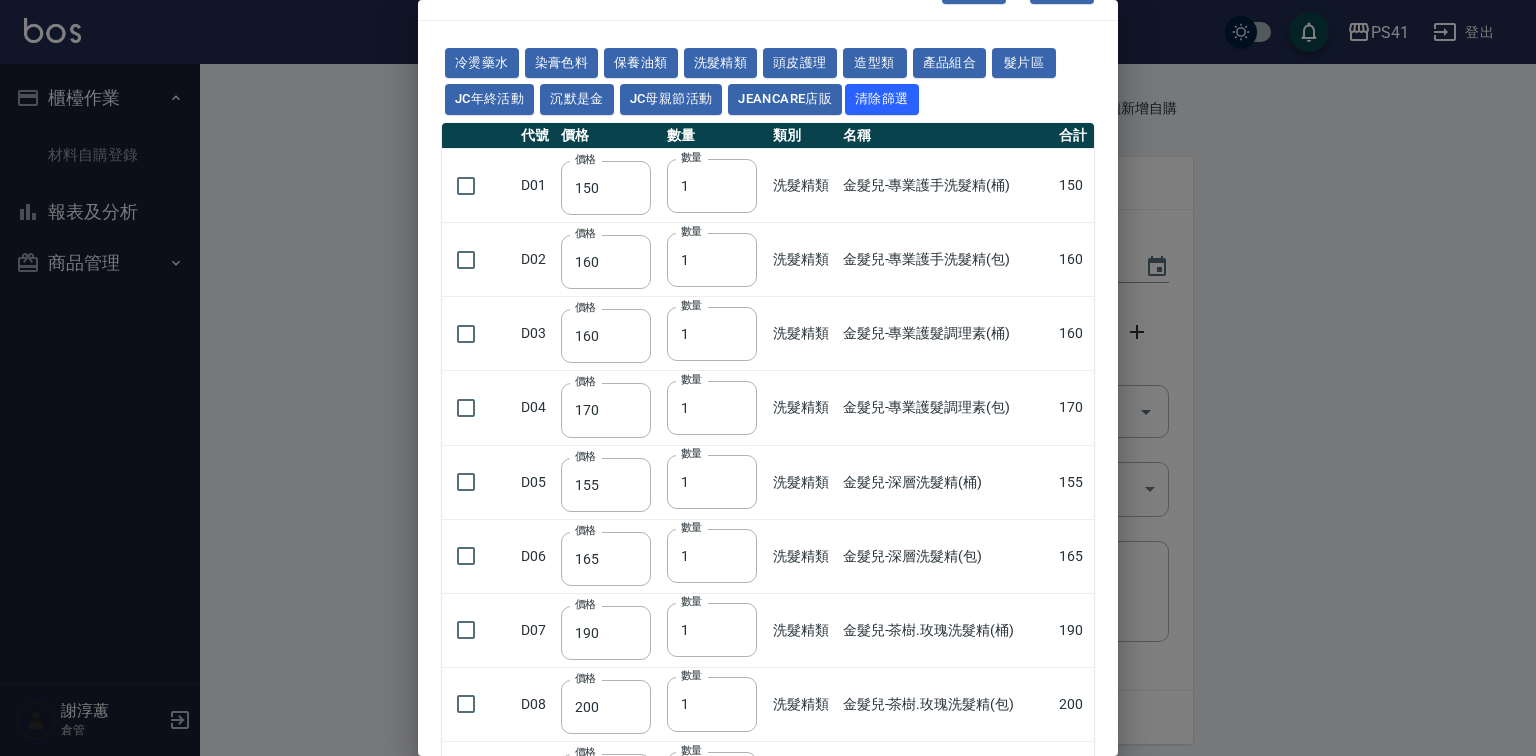 scroll, scrollTop: 0, scrollLeft: 0, axis: both 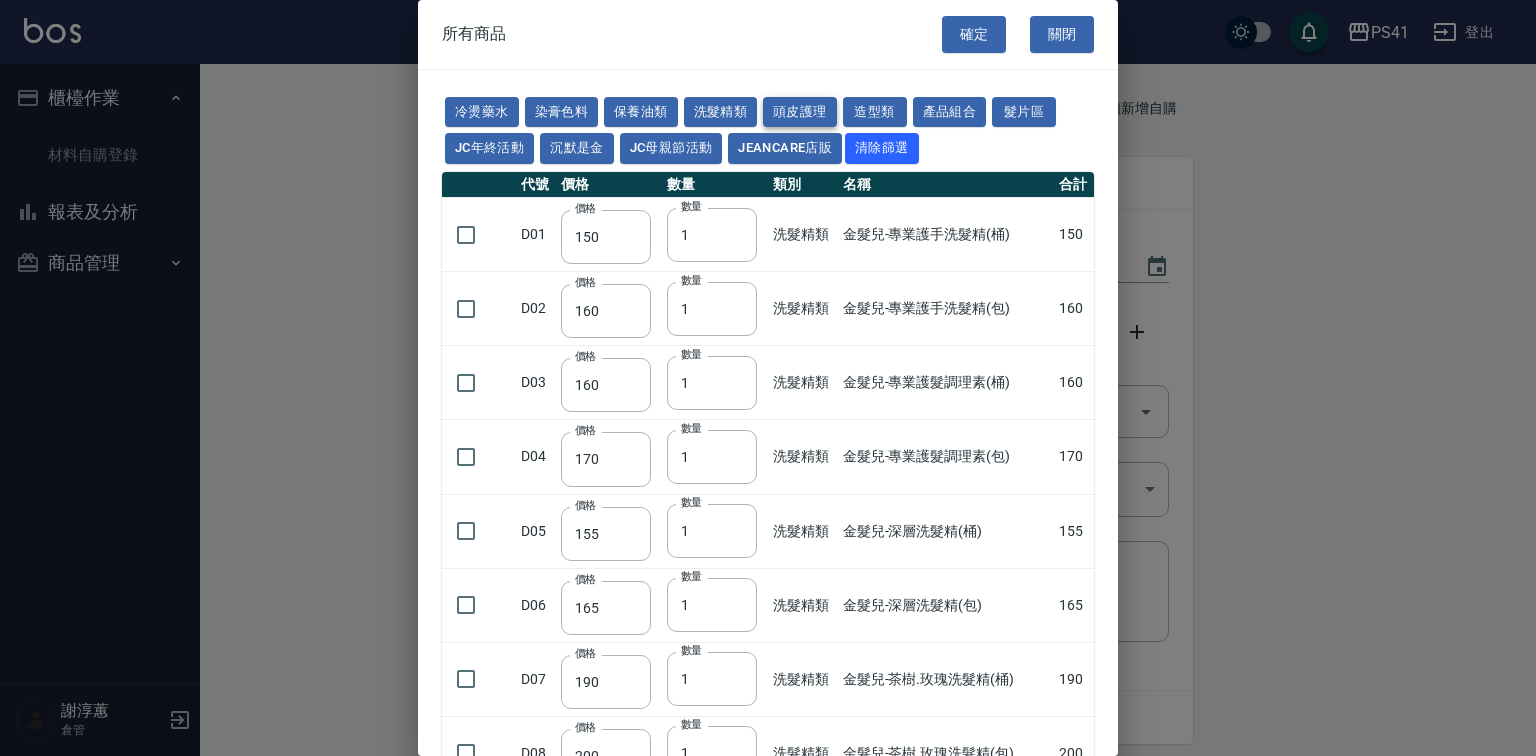click on "頭皮護理" at bounding box center [800, 112] 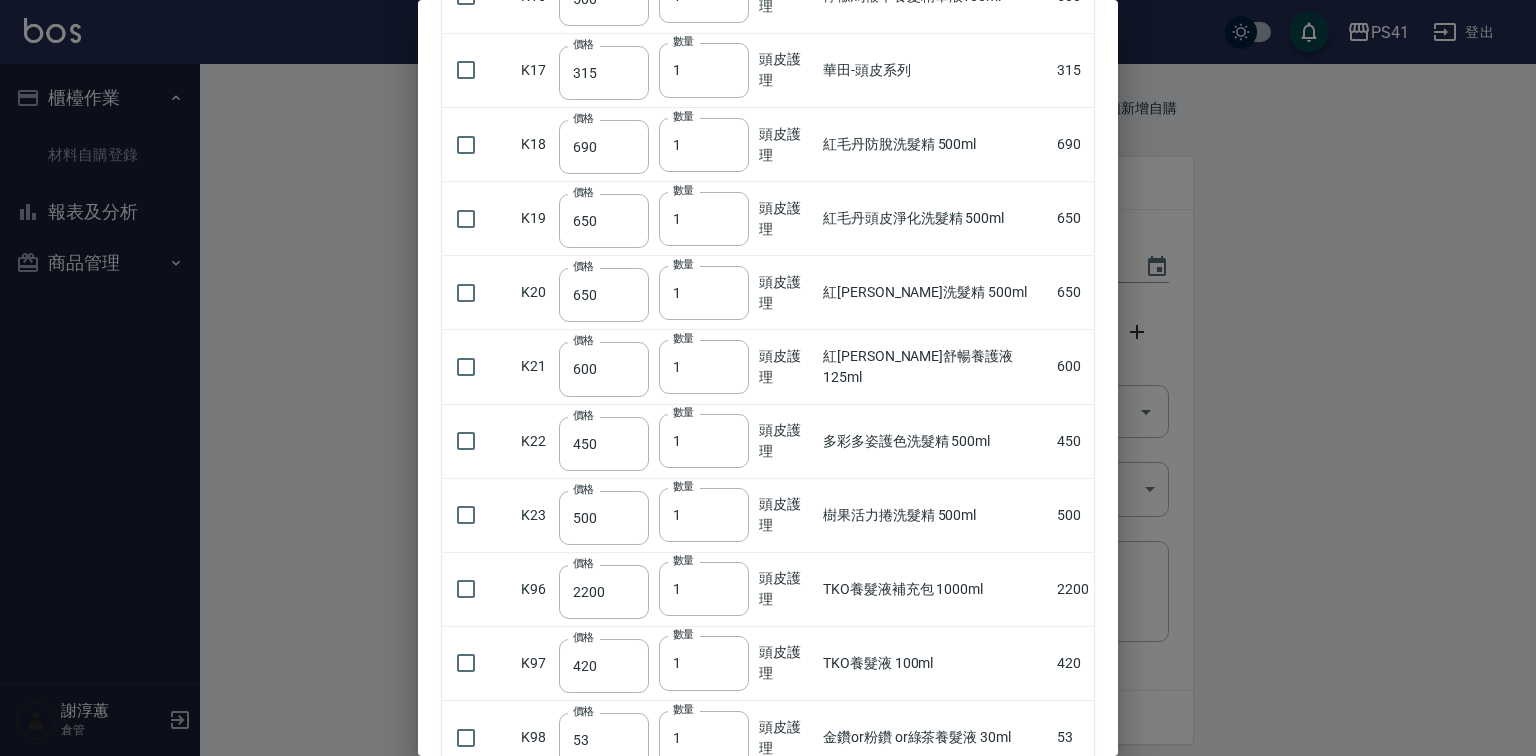 scroll, scrollTop: 1280, scrollLeft: 0, axis: vertical 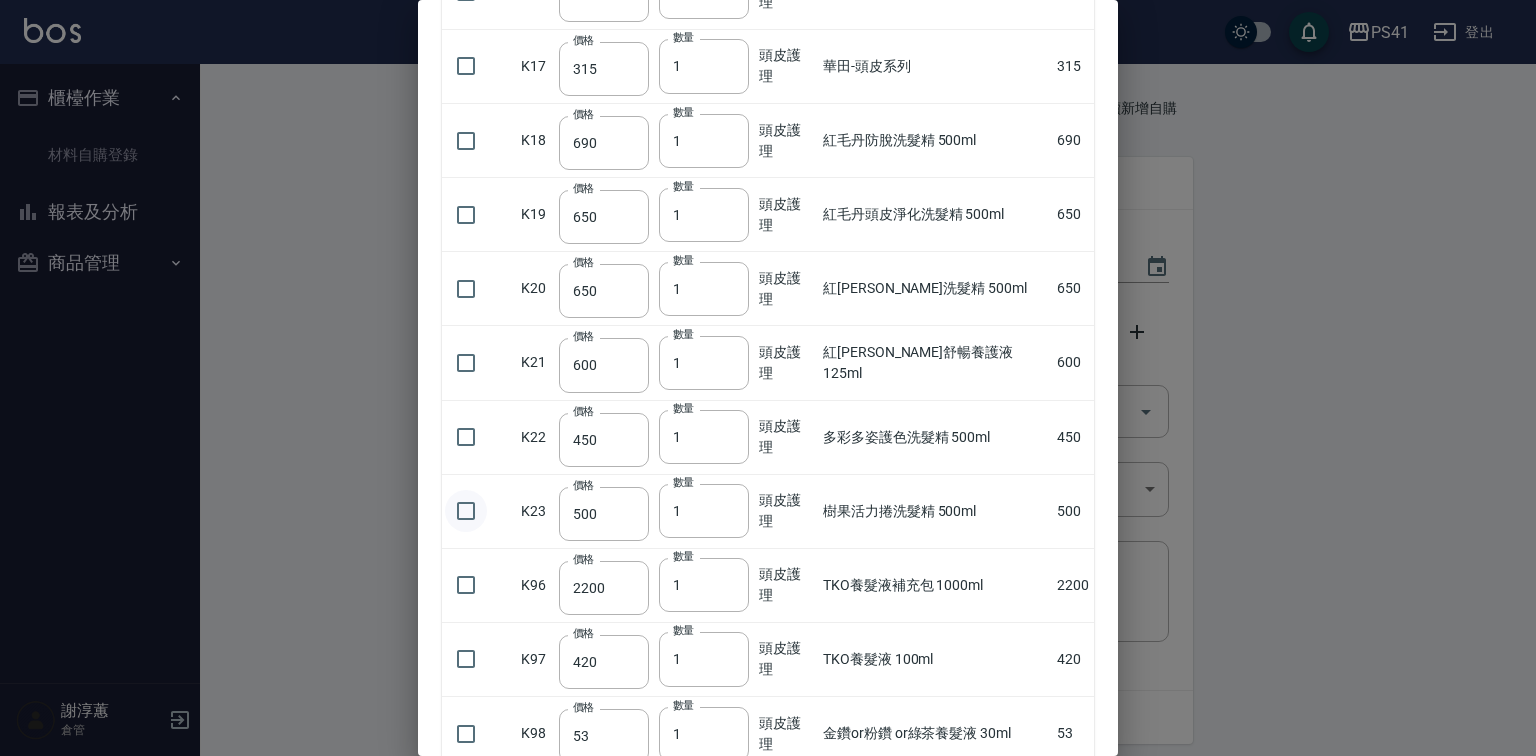 click at bounding box center (466, 511) 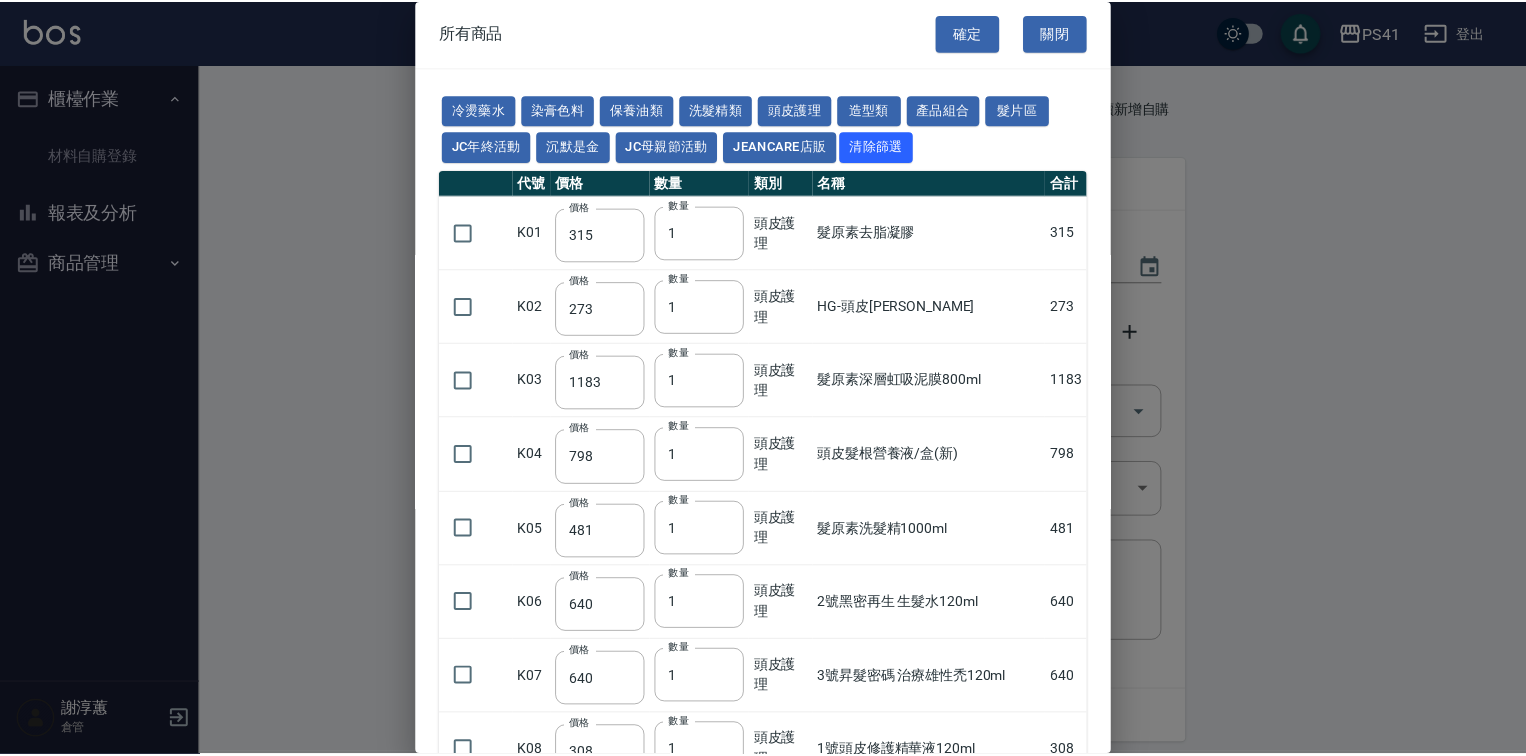 scroll, scrollTop: 0, scrollLeft: 0, axis: both 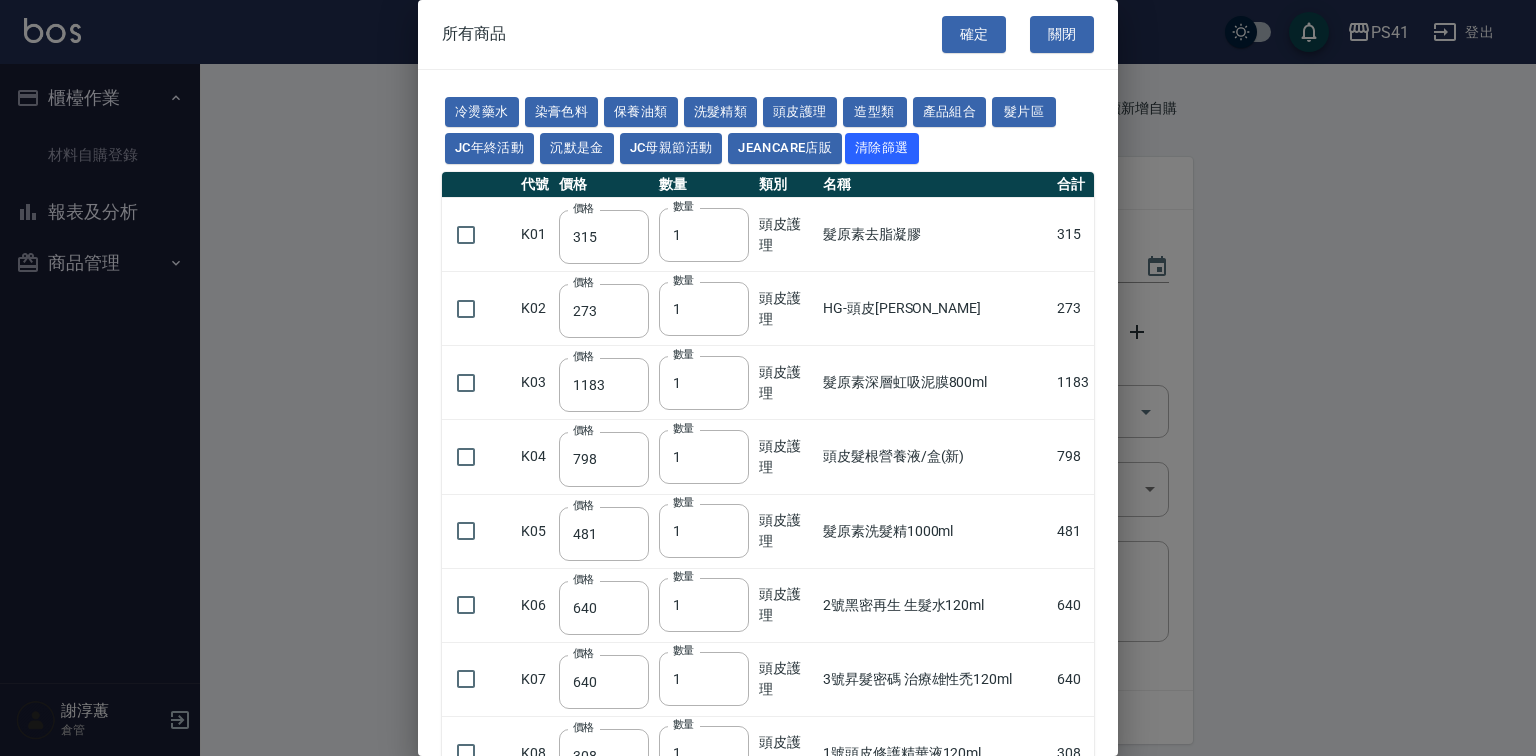 click on "確定" at bounding box center (974, 34) 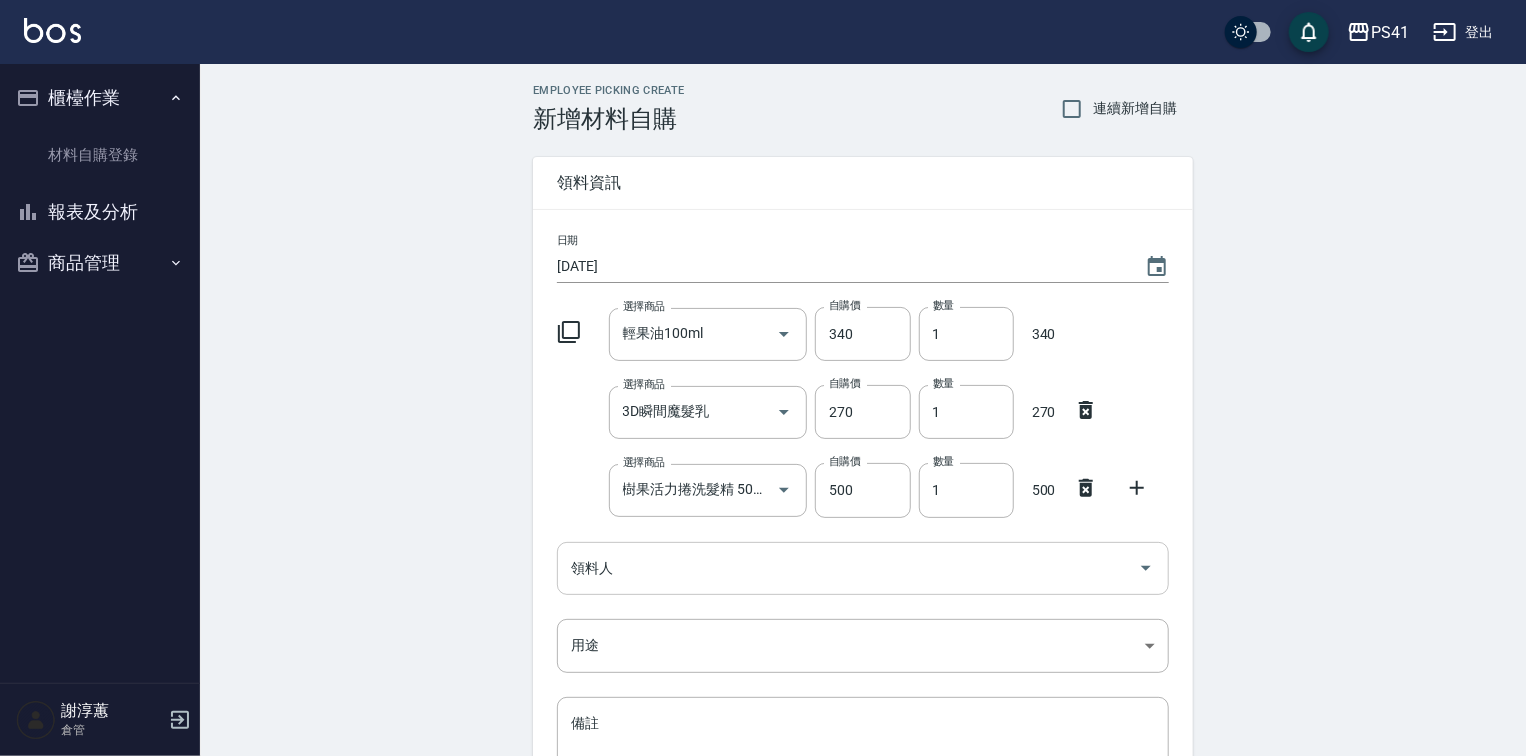 click on "領料人" at bounding box center (848, 568) 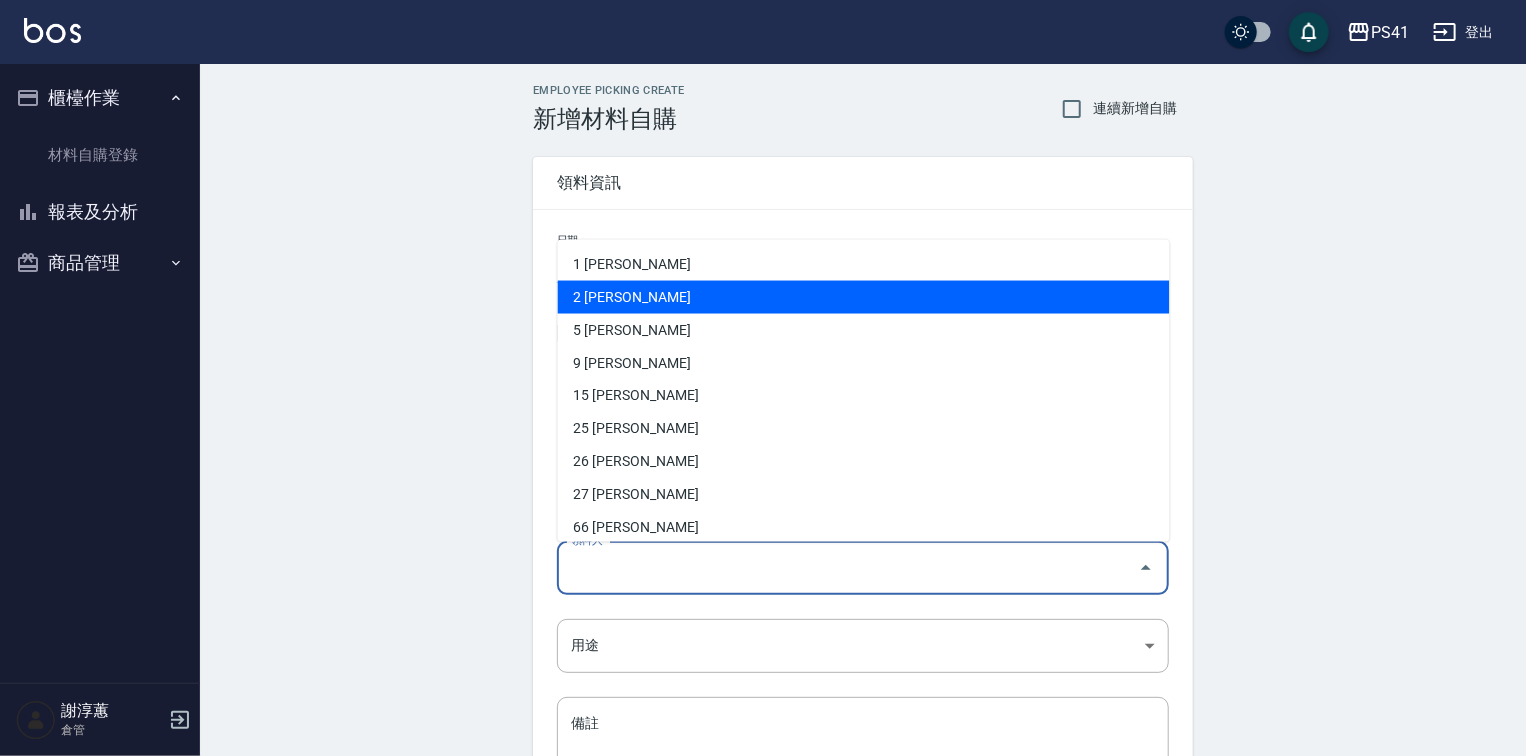 click on "2 [PERSON_NAME]" at bounding box center (864, 296) 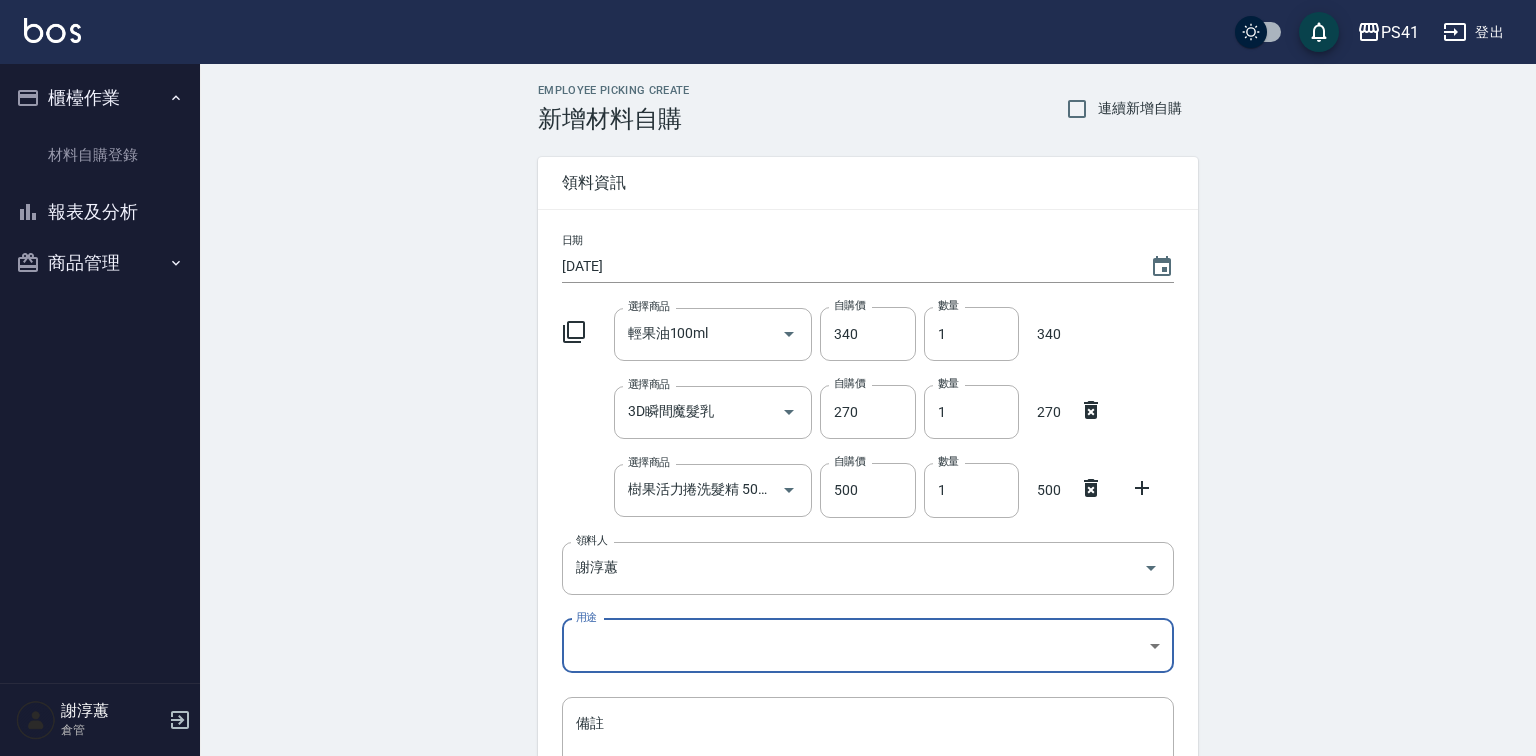 click on "PS41 登出 櫃檯作業 材料自購登錄 報表及分析 報表目錄 商品銷售排行榜 商品消耗明細 商品進銷貨報表 商品庫存表 商品管理 商品分類設定 商品列表 商品進貨作業 廠商列表 盤點作業 [PERSON_NAME] 倉管 Employee Picking Create 新增材料自購 連續新增自購 領料資訊 日期 [DATE] 選擇商品 輕果油100ml 選擇商品 自購價 340 自購價 數量 1 數量 340 選擇商品 3D瞬間魔髮乳 選擇商品 自購價 270 自購價 數量 1 數量 270 選擇商品 樹果活力捲洗髮精 500ml 選擇商品 自購價 500 自購價 數量 1 數量 500 領料人 [PERSON_NAME] 領料人 用途 ​ 用途 備註 x 備註 合計： 1110 新增" at bounding box center (768, 490) 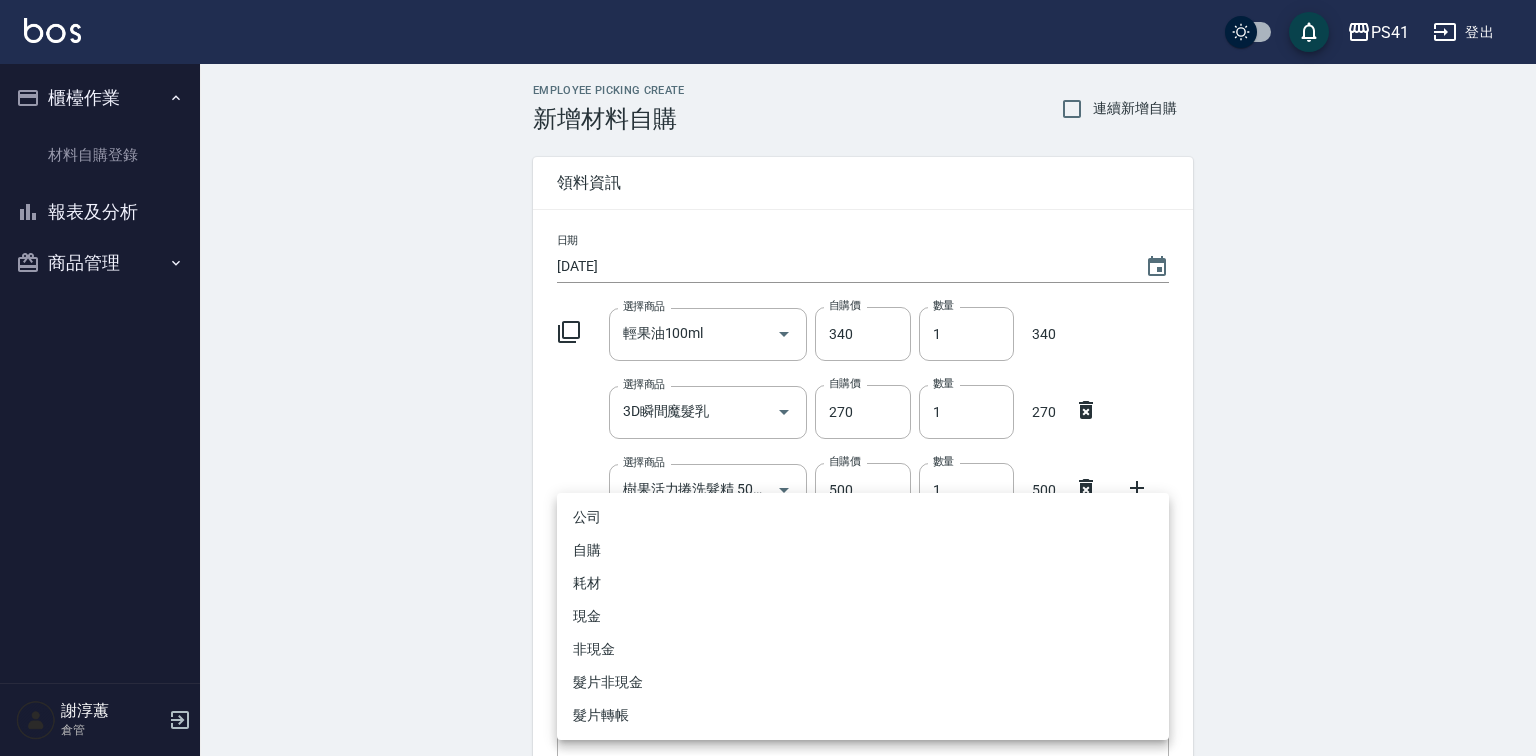 drag, startPoint x: 639, startPoint y: 538, endPoint x: 657, endPoint y: 546, distance: 19.697716 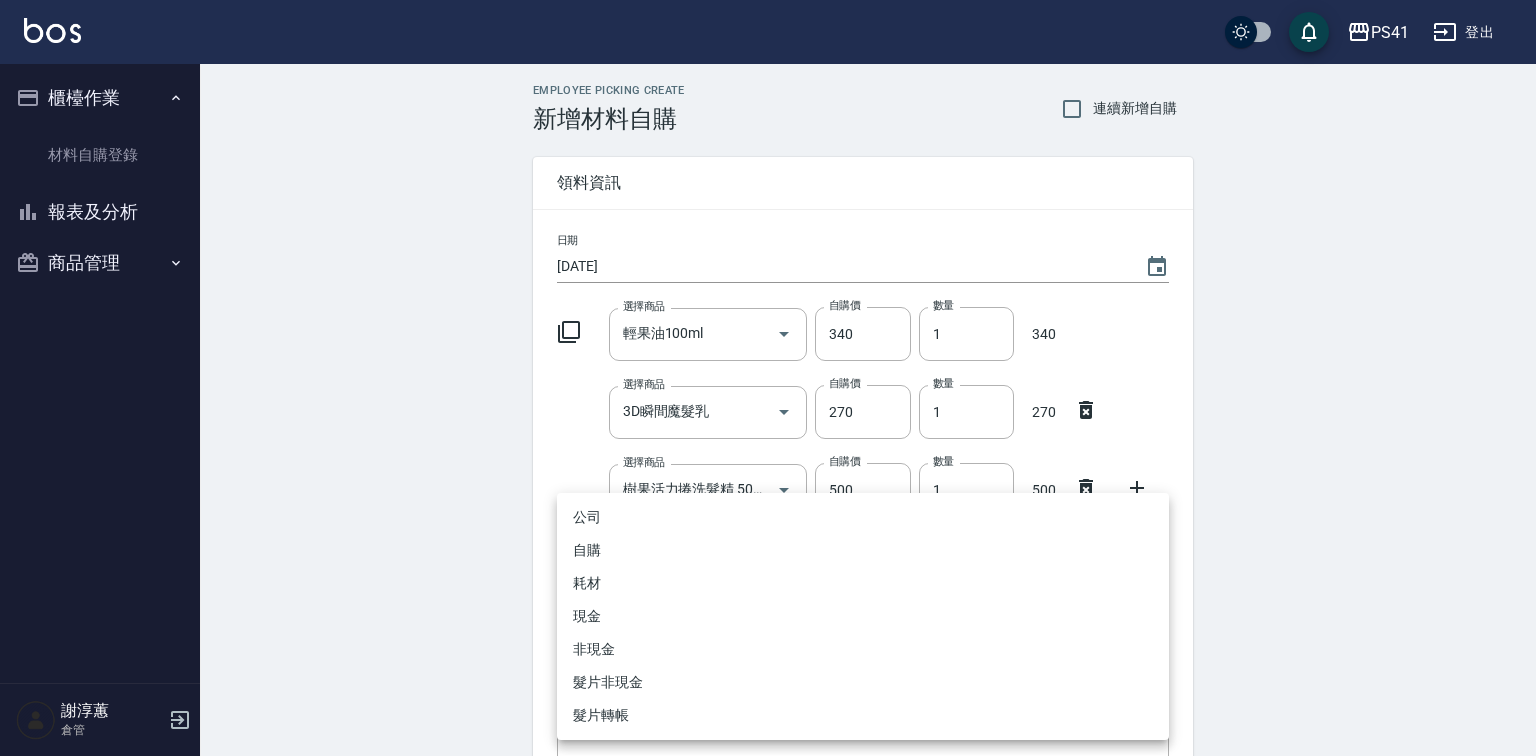 click on "自購" at bounding box center [863, 550] 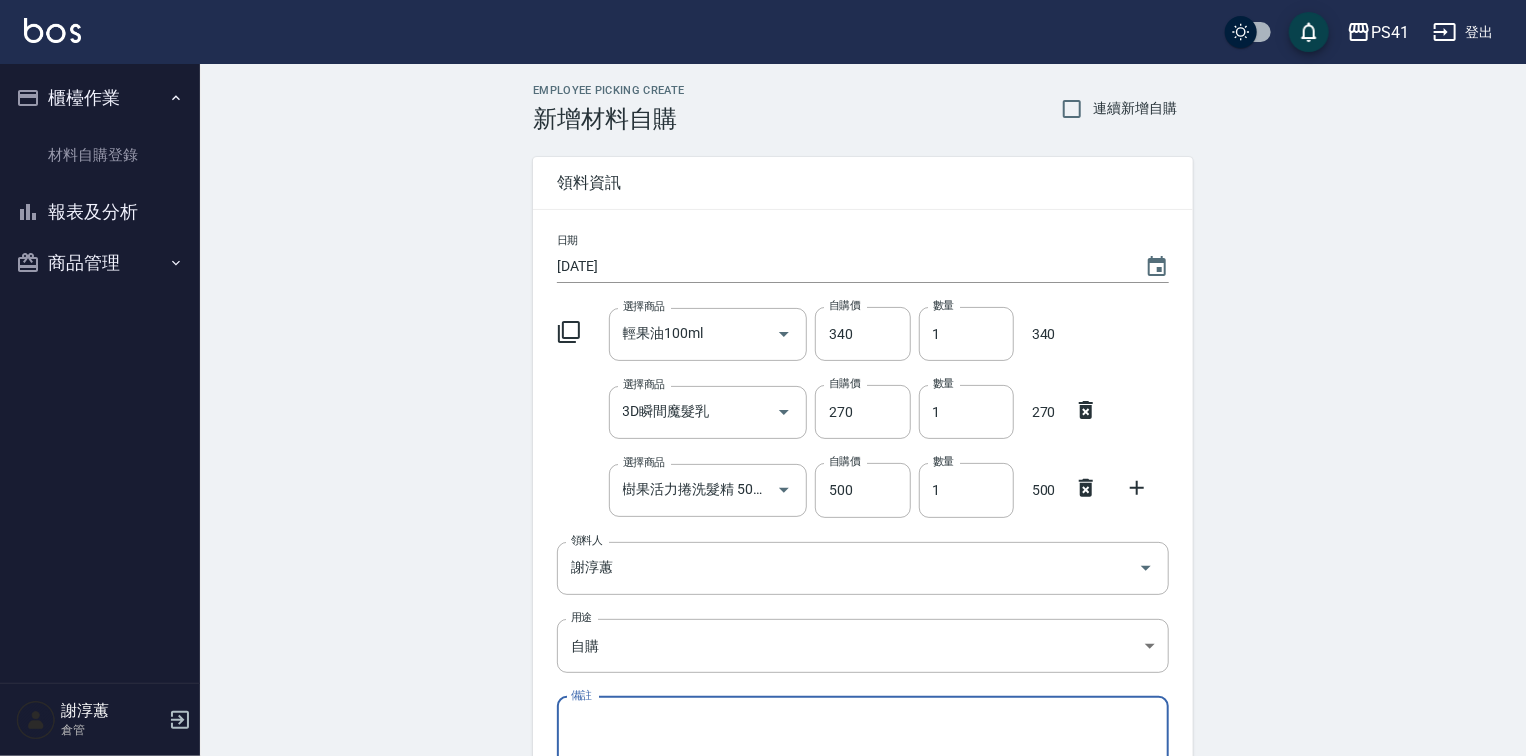 scroll, scrollTop: 232, scrollLeft: 0, axis: vertical 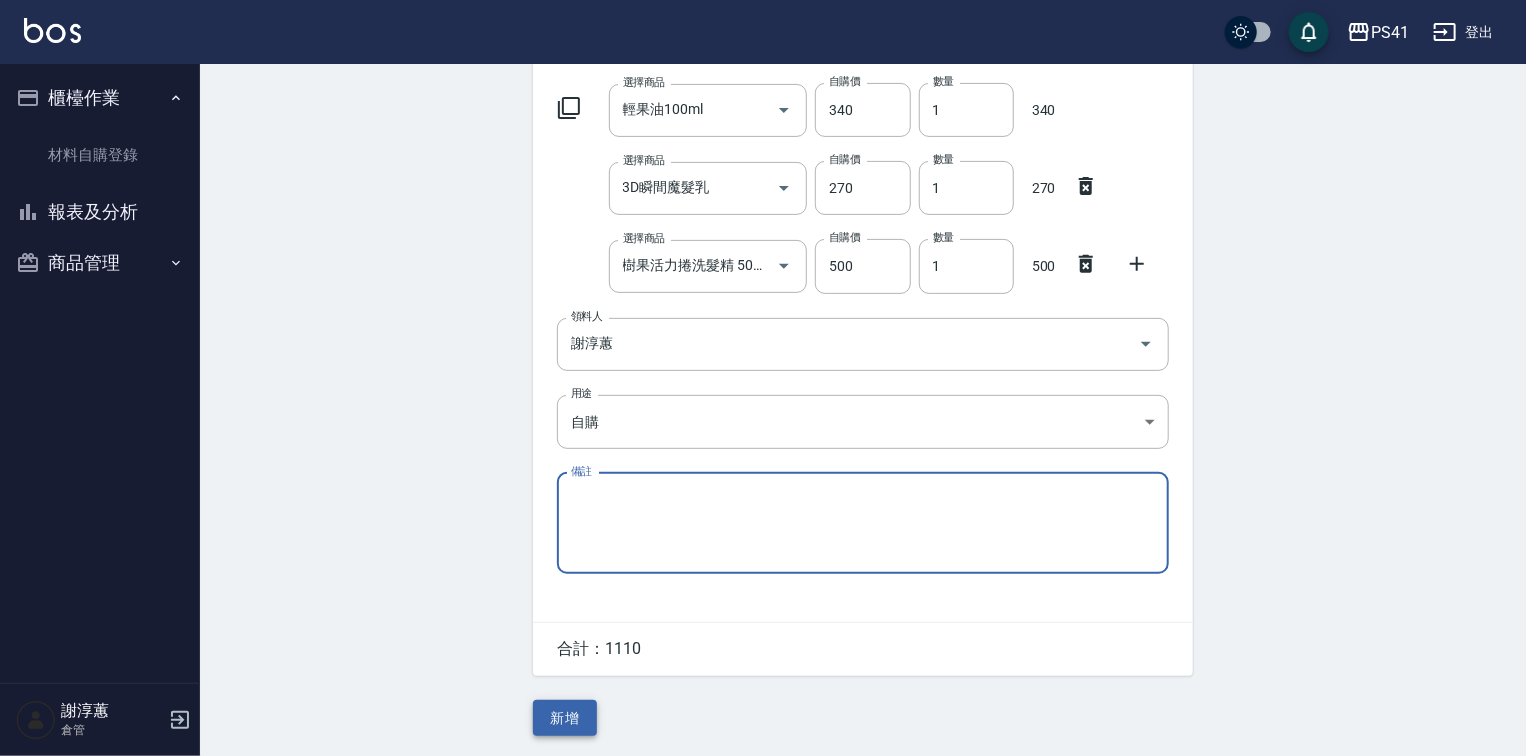 click on "新增" at bounding box center (565, 718) 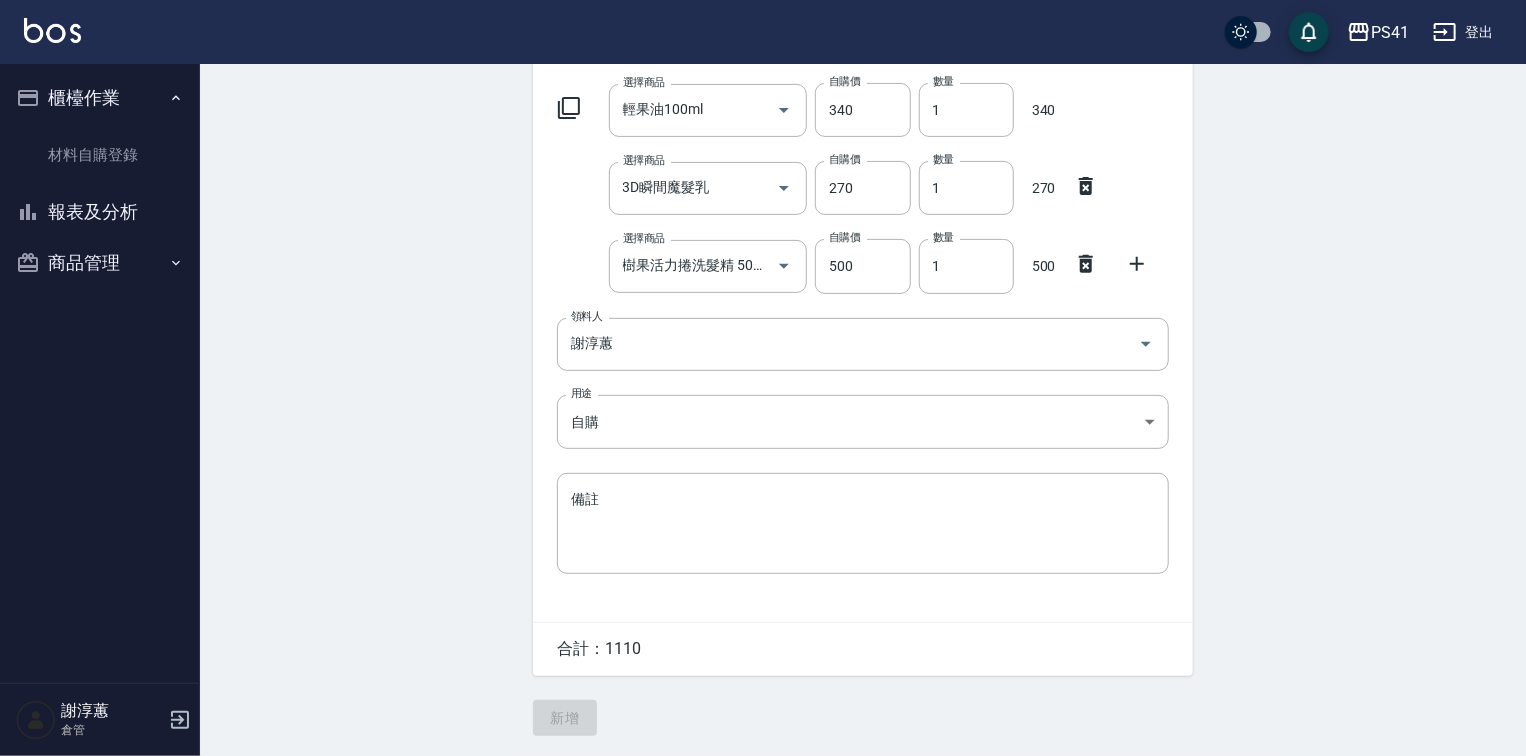 scroll, scrollTop: 0, scrollLeft: 0, axis: both 